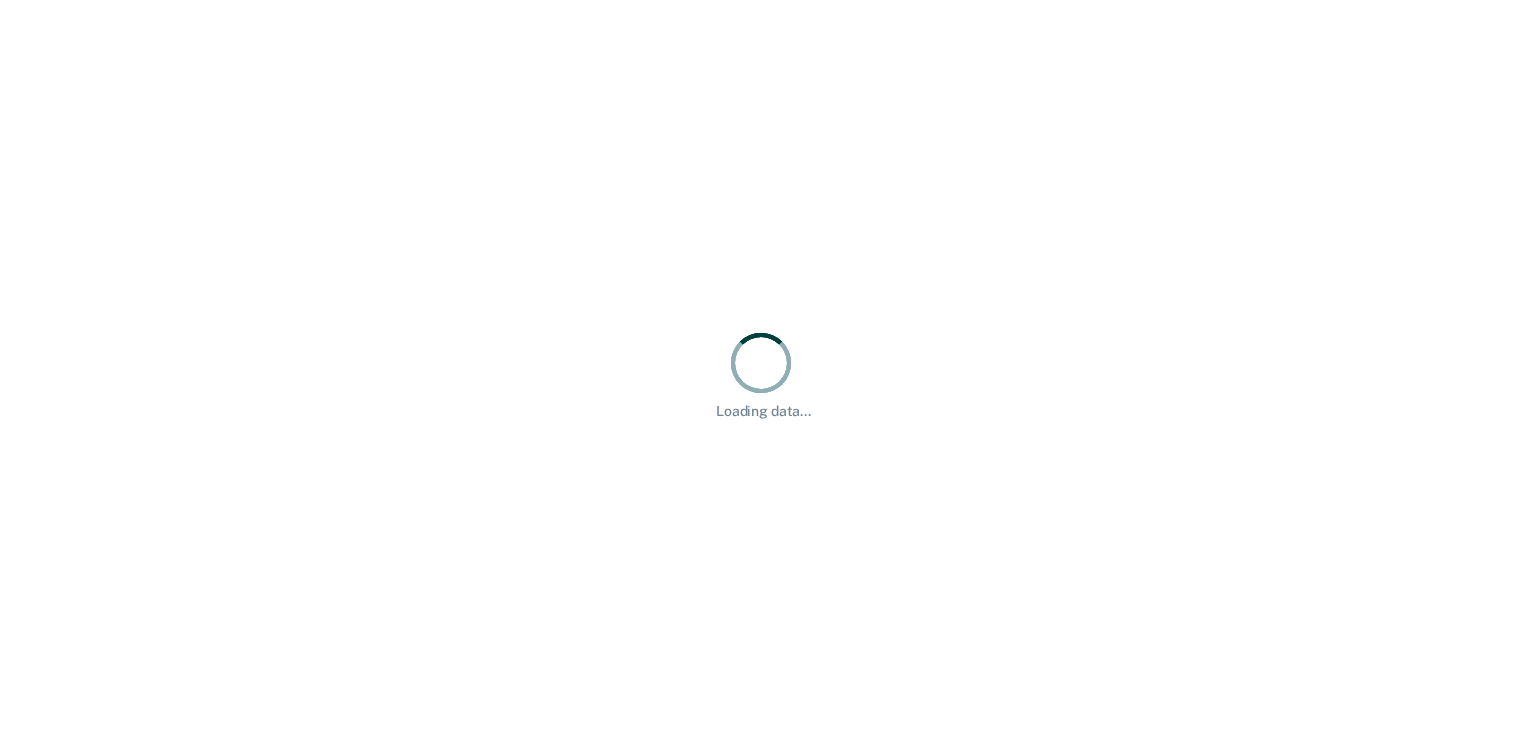 scroll, scrollTop: 0, scrollLeft: 0, axis: both 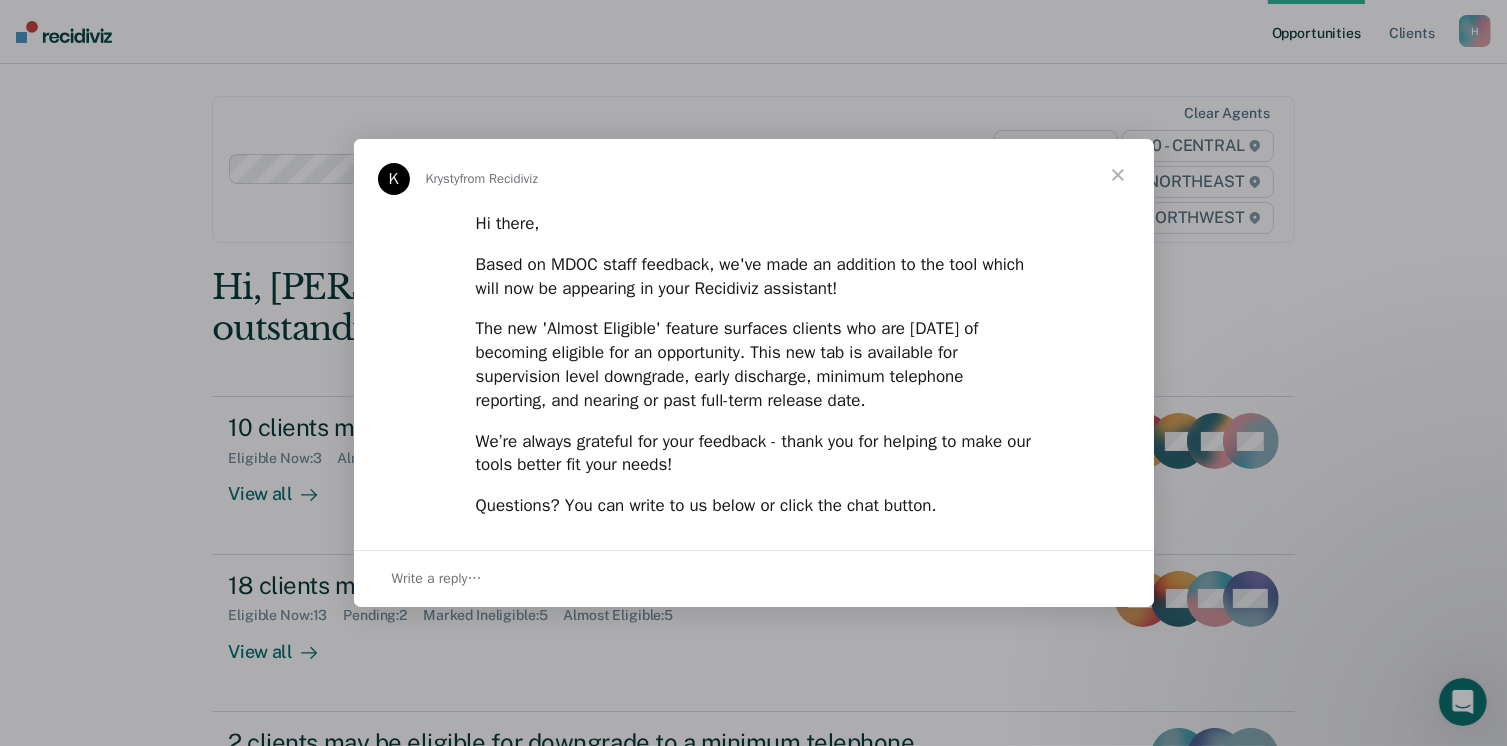 click at bounding box center [1118, 175] 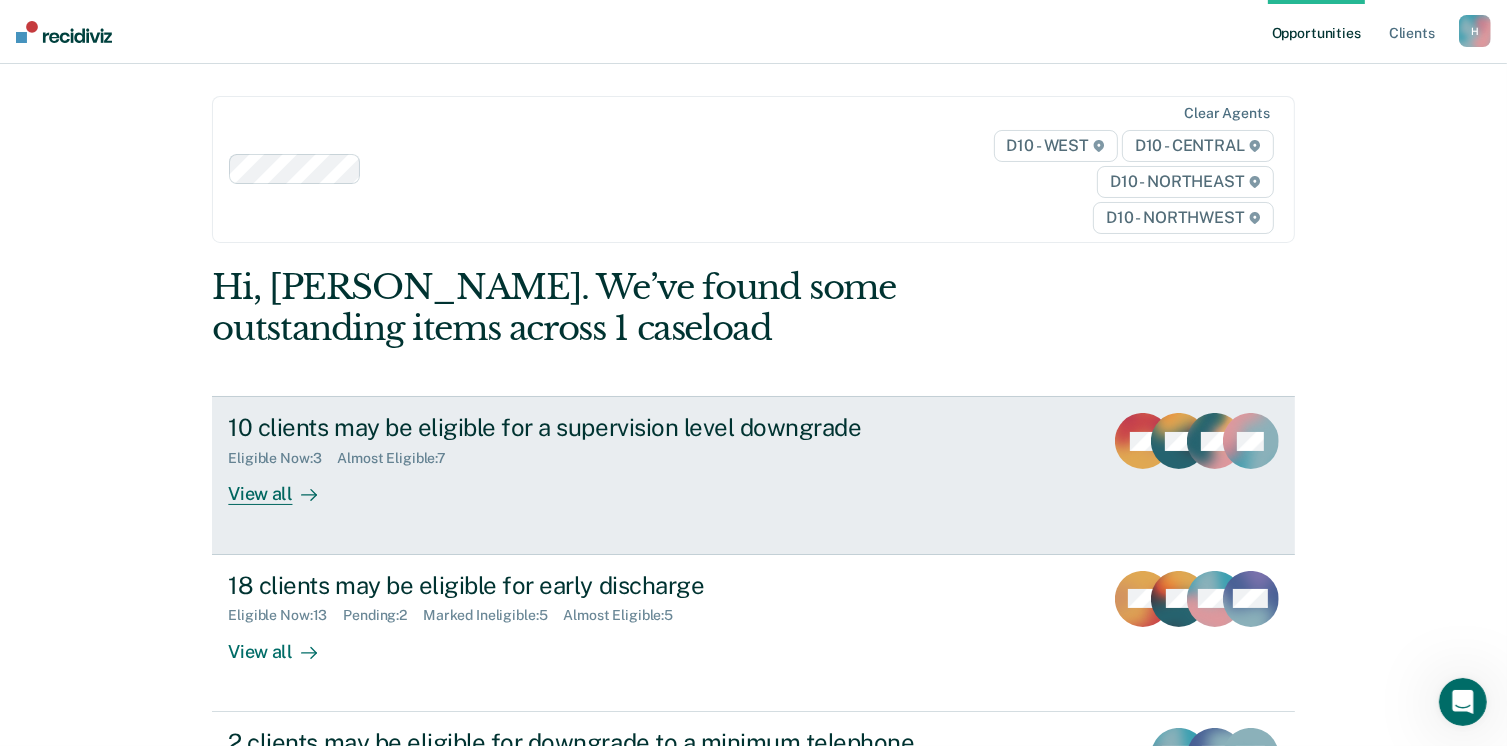 scroll, scrollTop: 150, scrollLeft: 0, axis: vertical 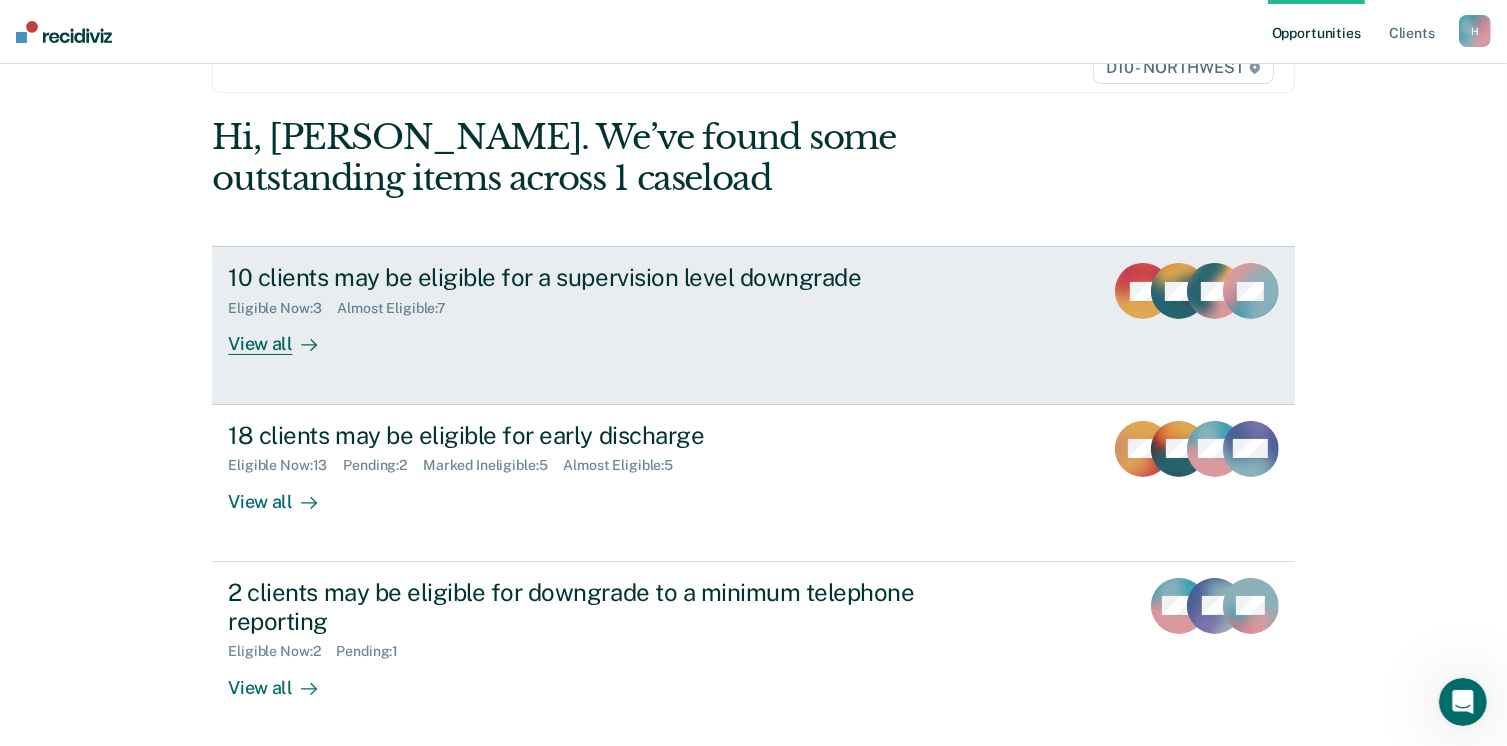 click on "View all" at bounding box center [284, 336] 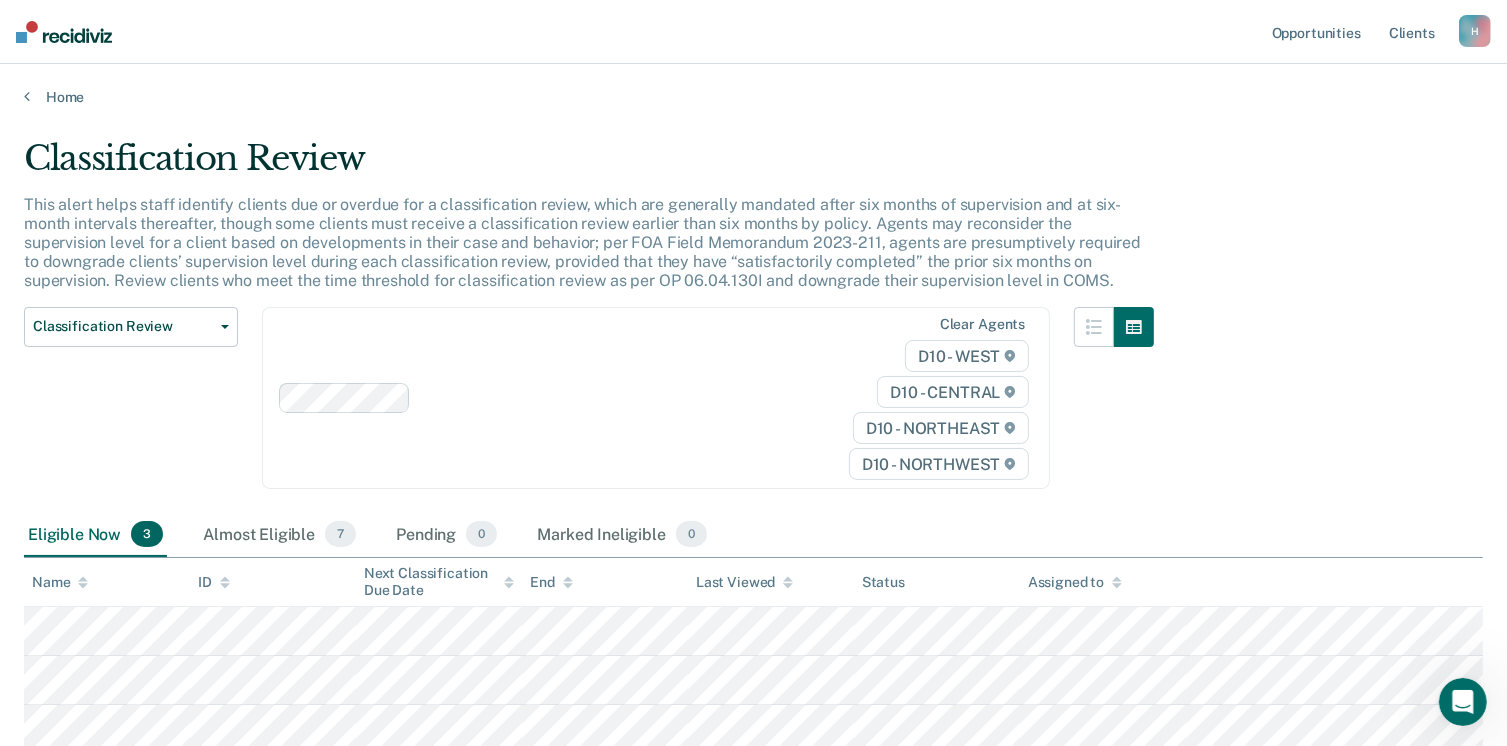 scroll, scrollTop: 144, scrollLeft: 0, axis: vertical 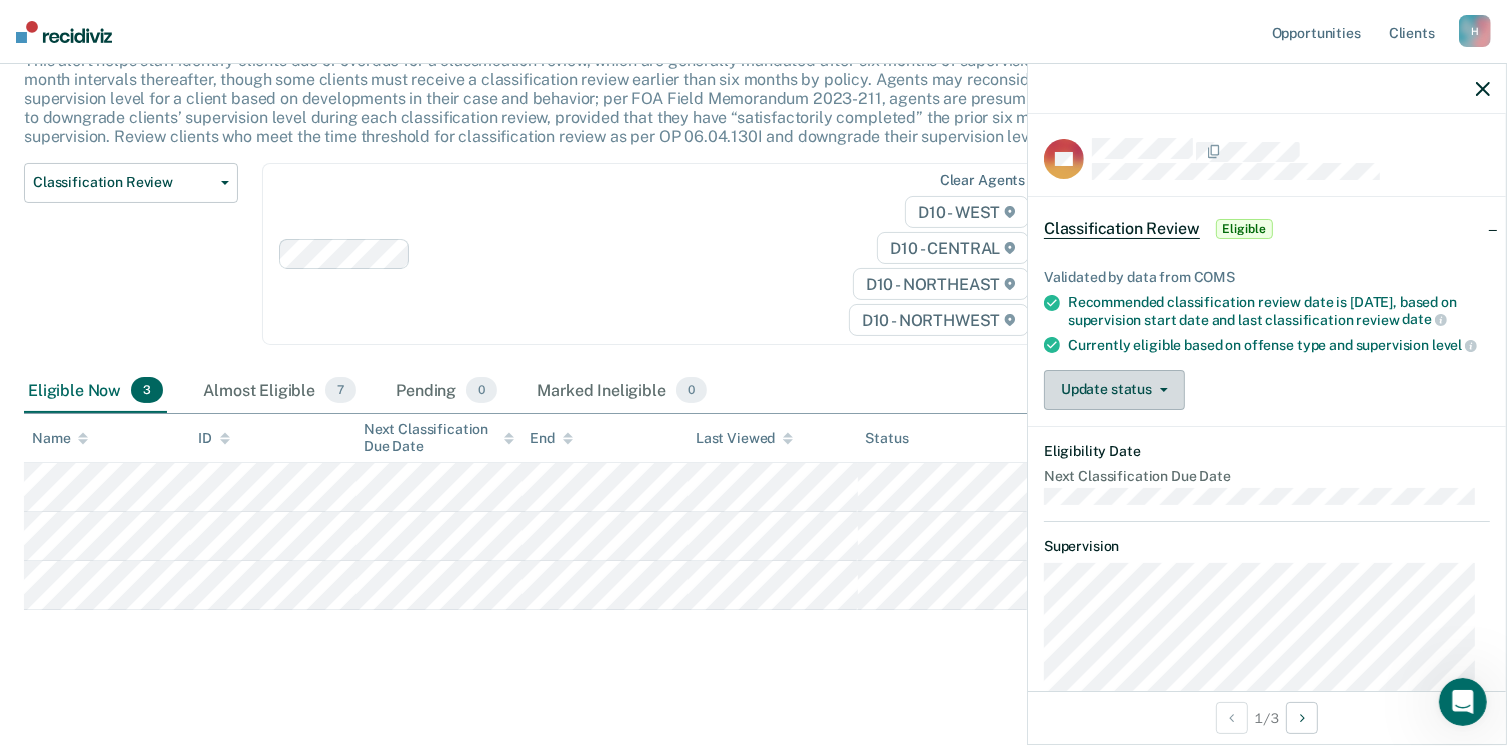 click on "Update status" at bounding box center [1114, 390] 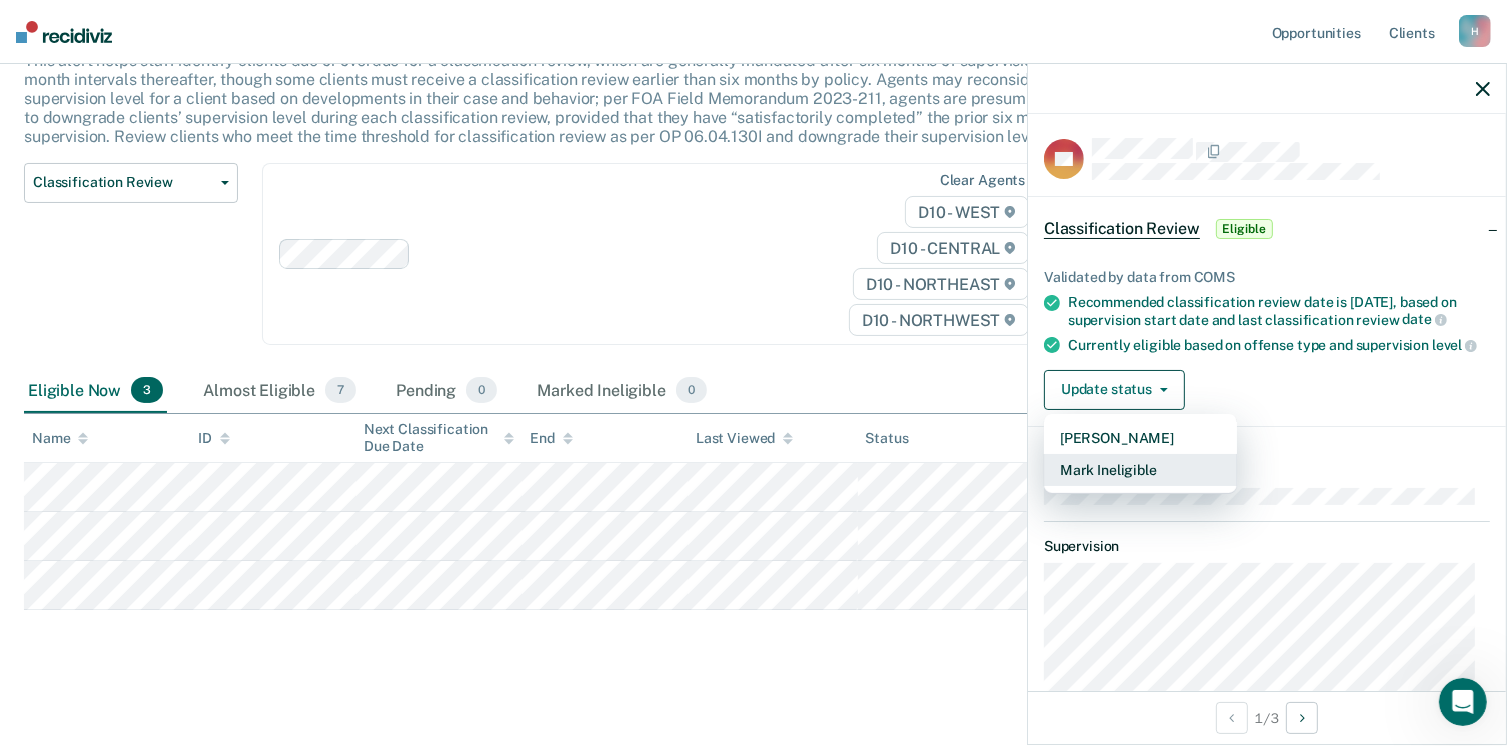 click on "Mark Ineligible" at bounding box center (1140, 470) 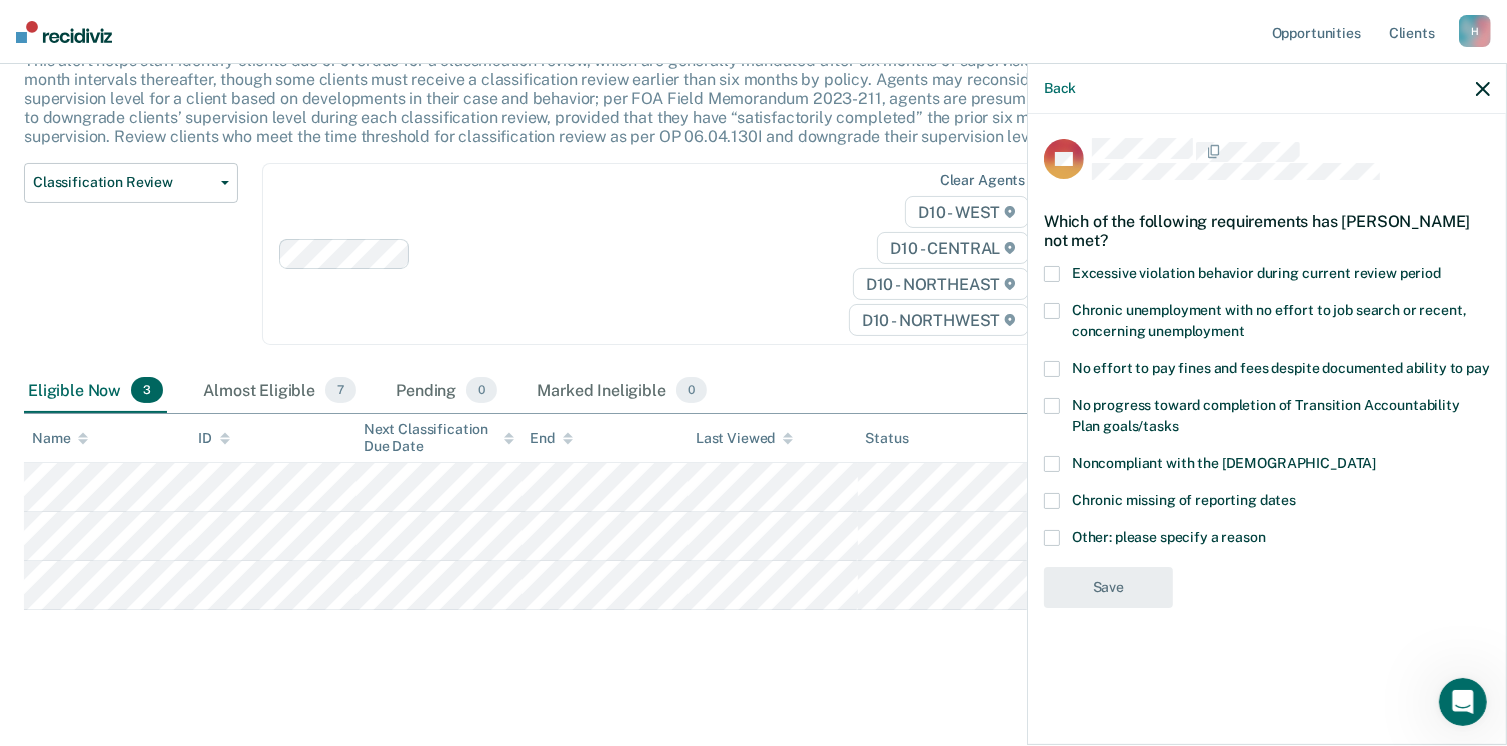 click at bounding box center [1052, 538] 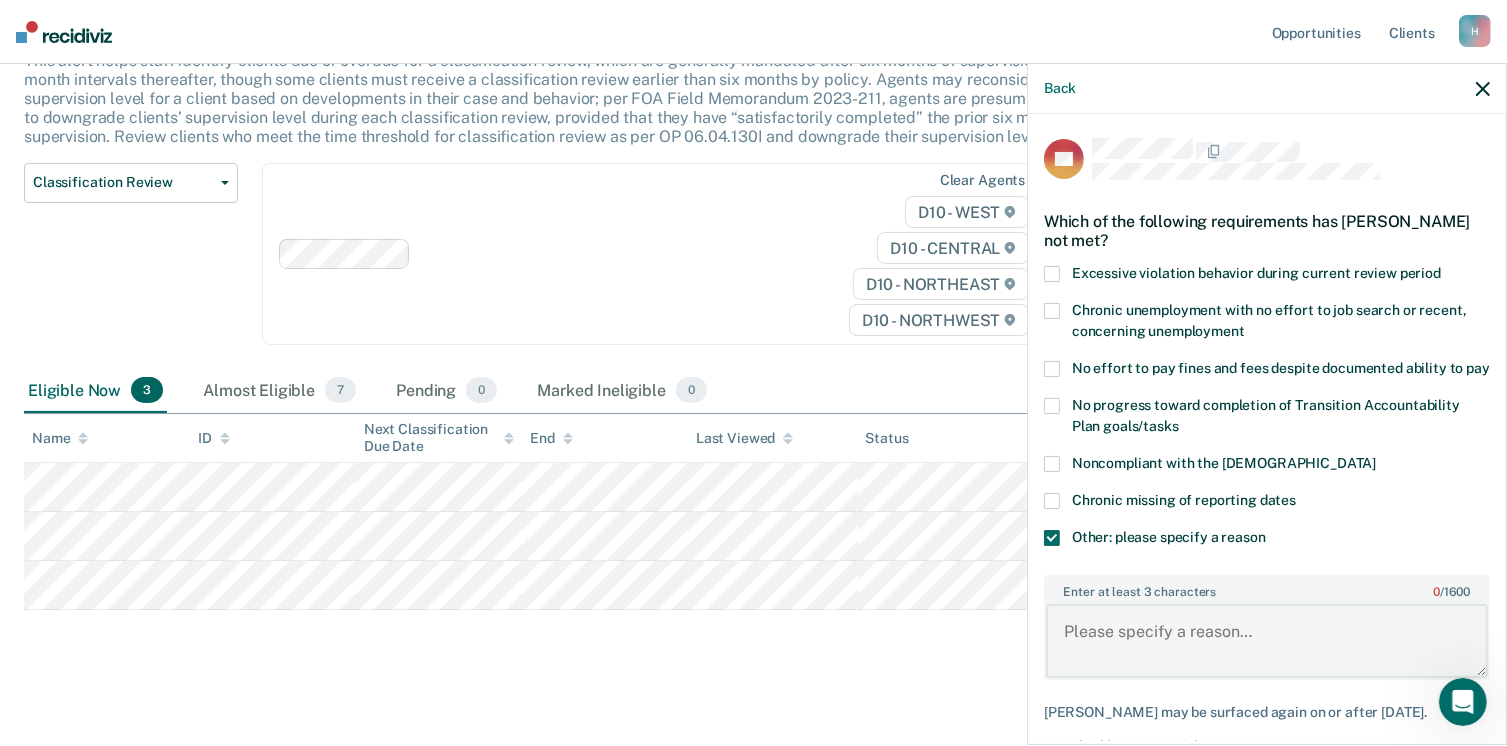 click on "Enter at least 3 characters 0  /  1600" at bounding box center (1267, 641) 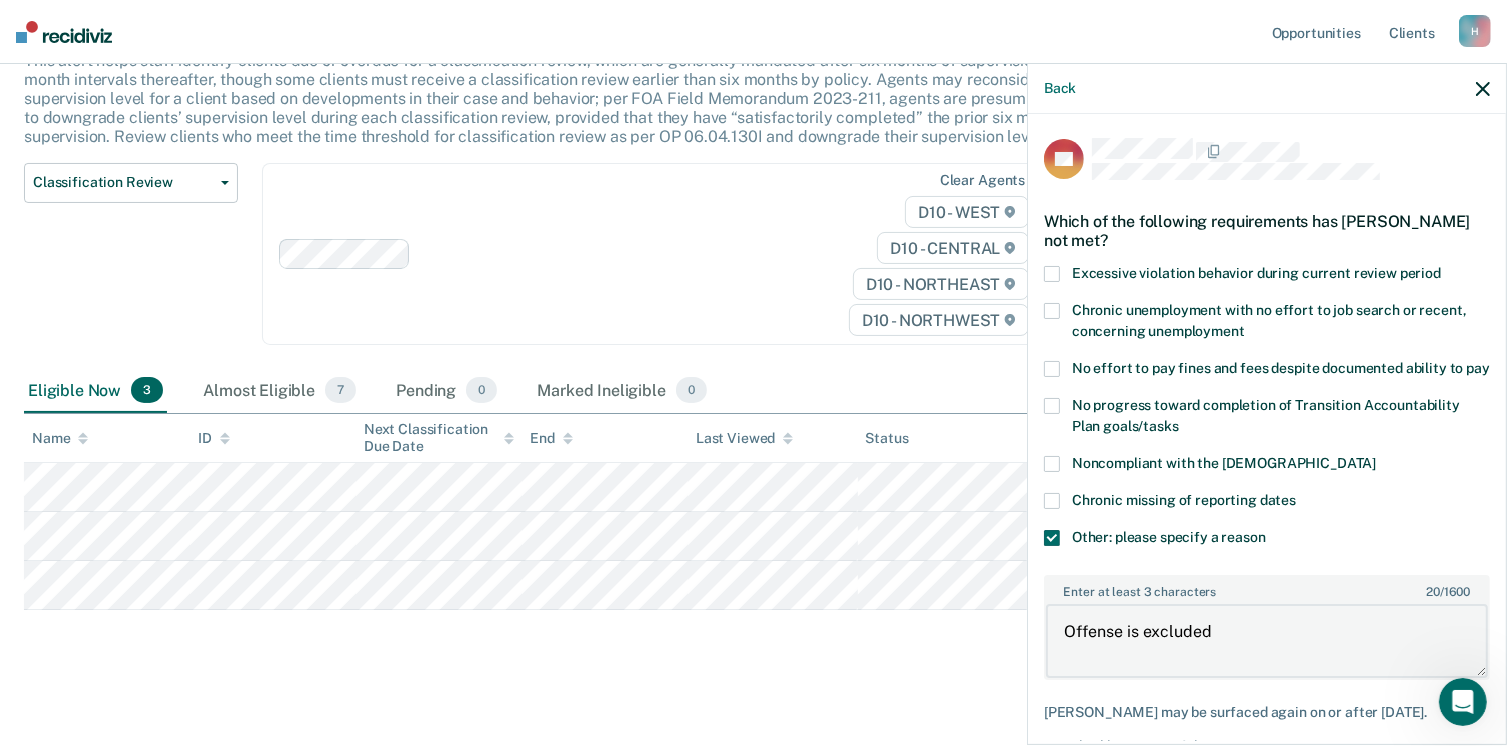 scroll, scrollTop: 123, scrollLeft: 0, axis: vertical 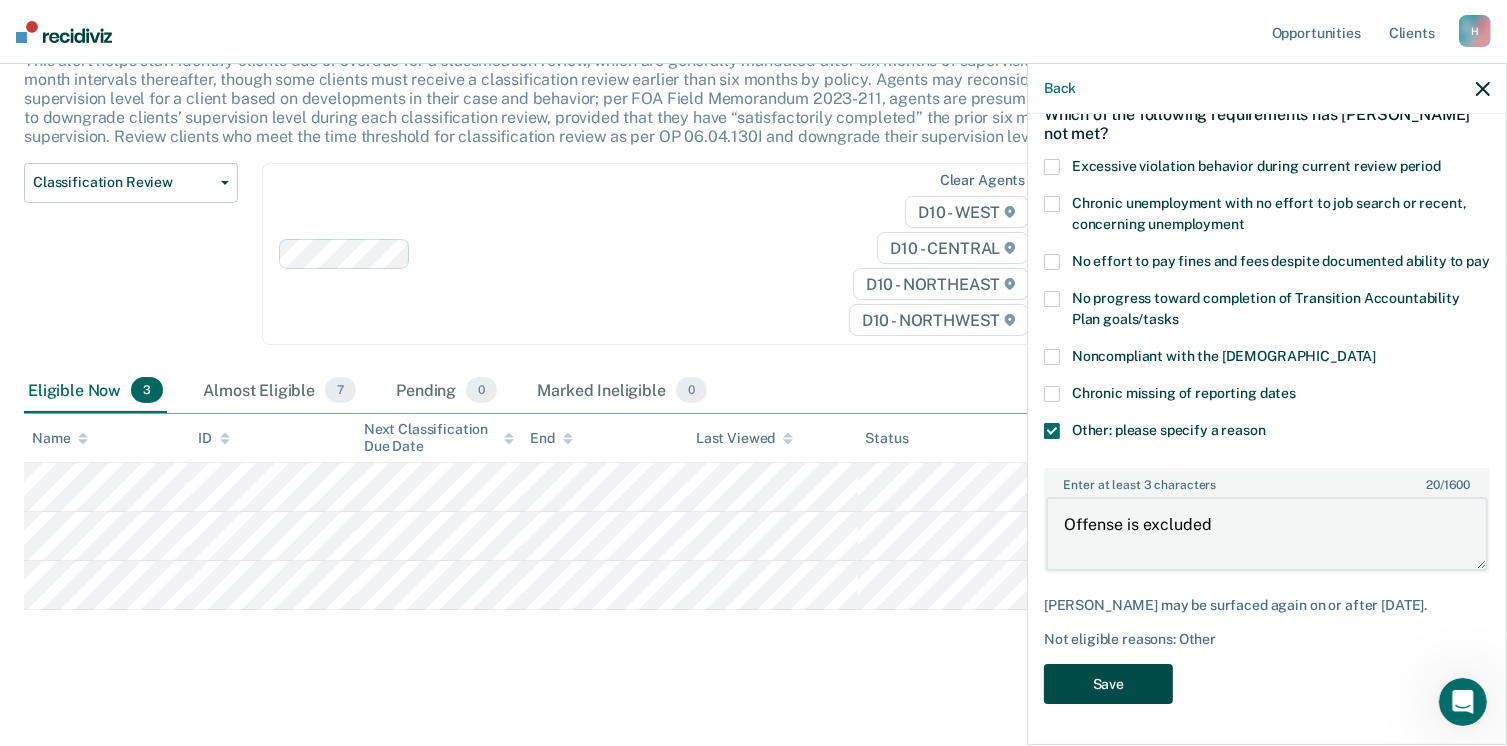 type on "Offense is excluded" 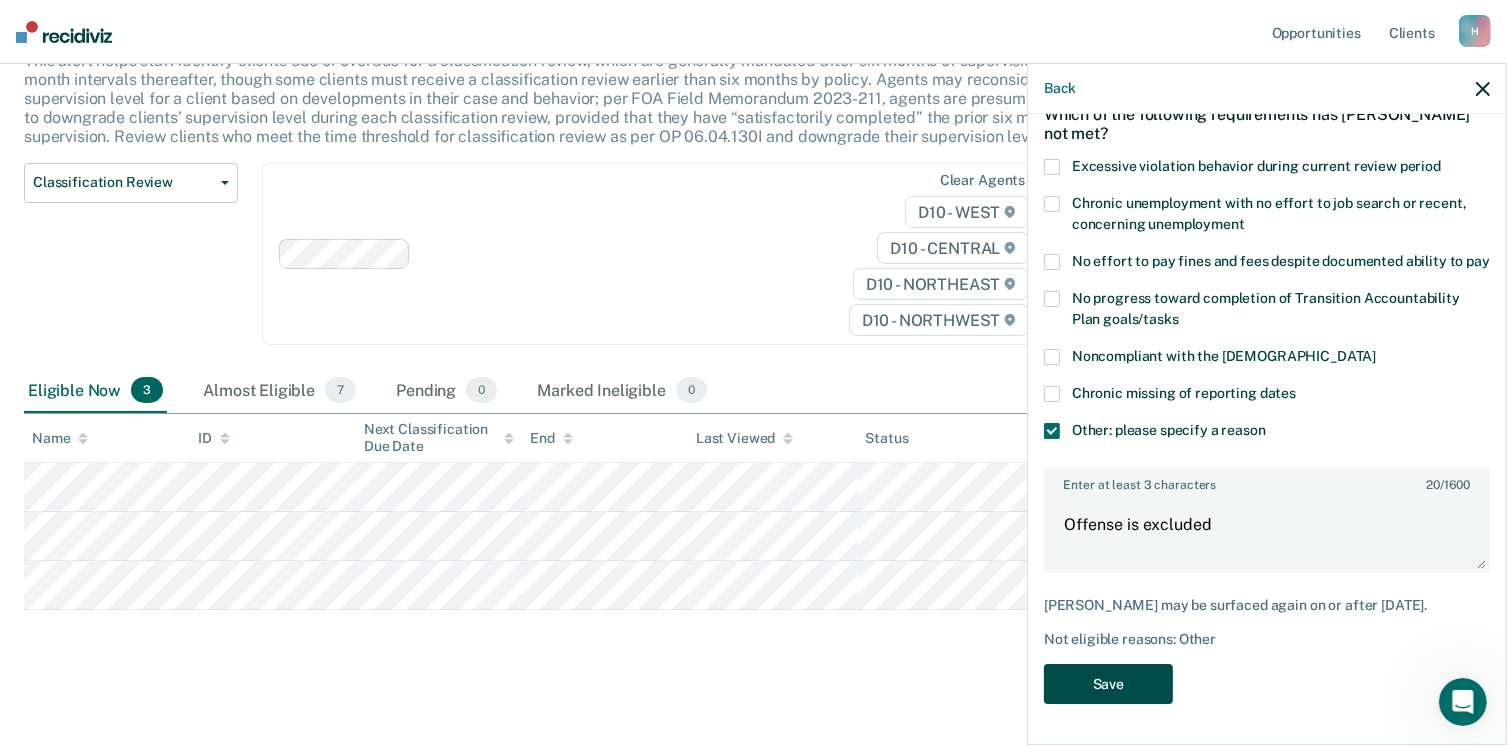 click on "Save" at bounding box center [1108, 684] 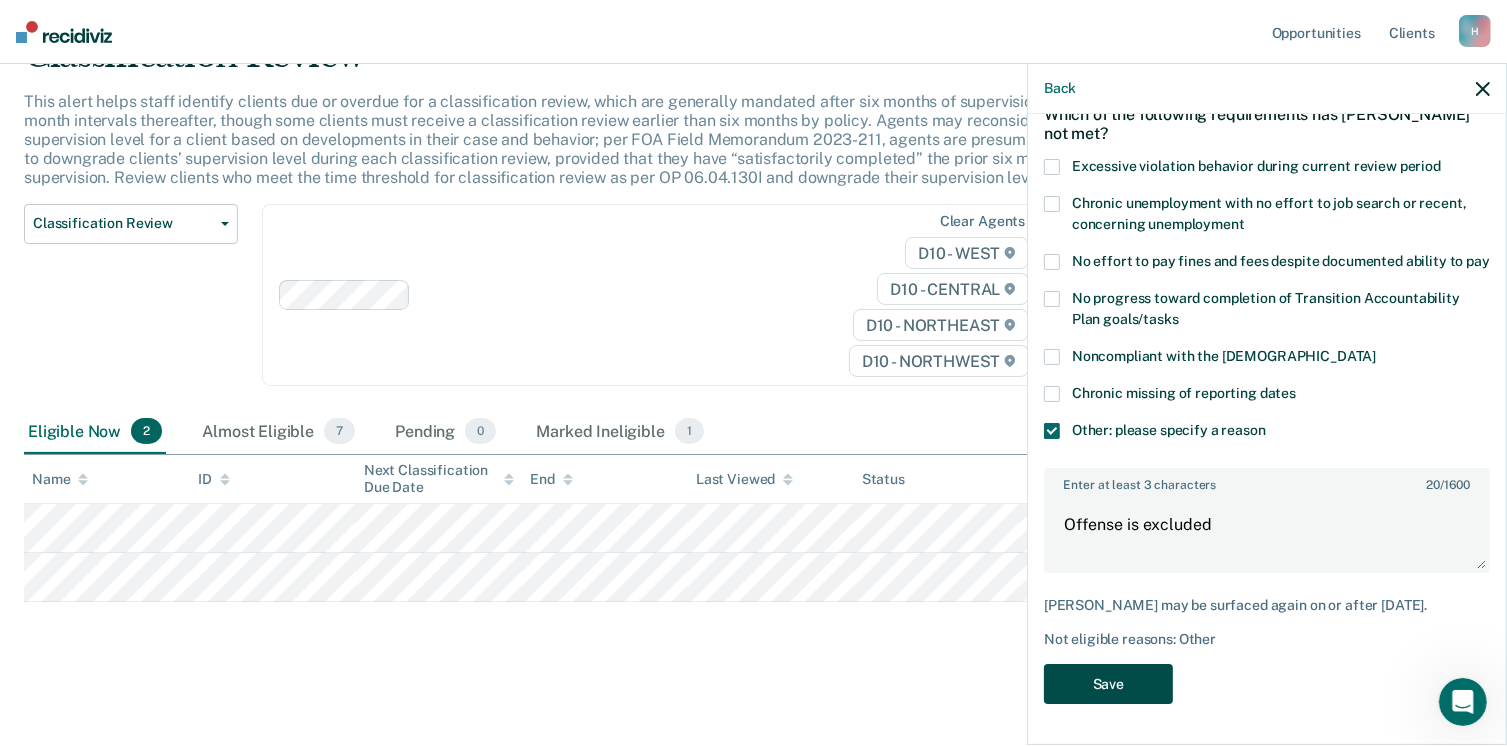 scroll, scrollTop: 100, scrollLeft: 0, axis: vertical 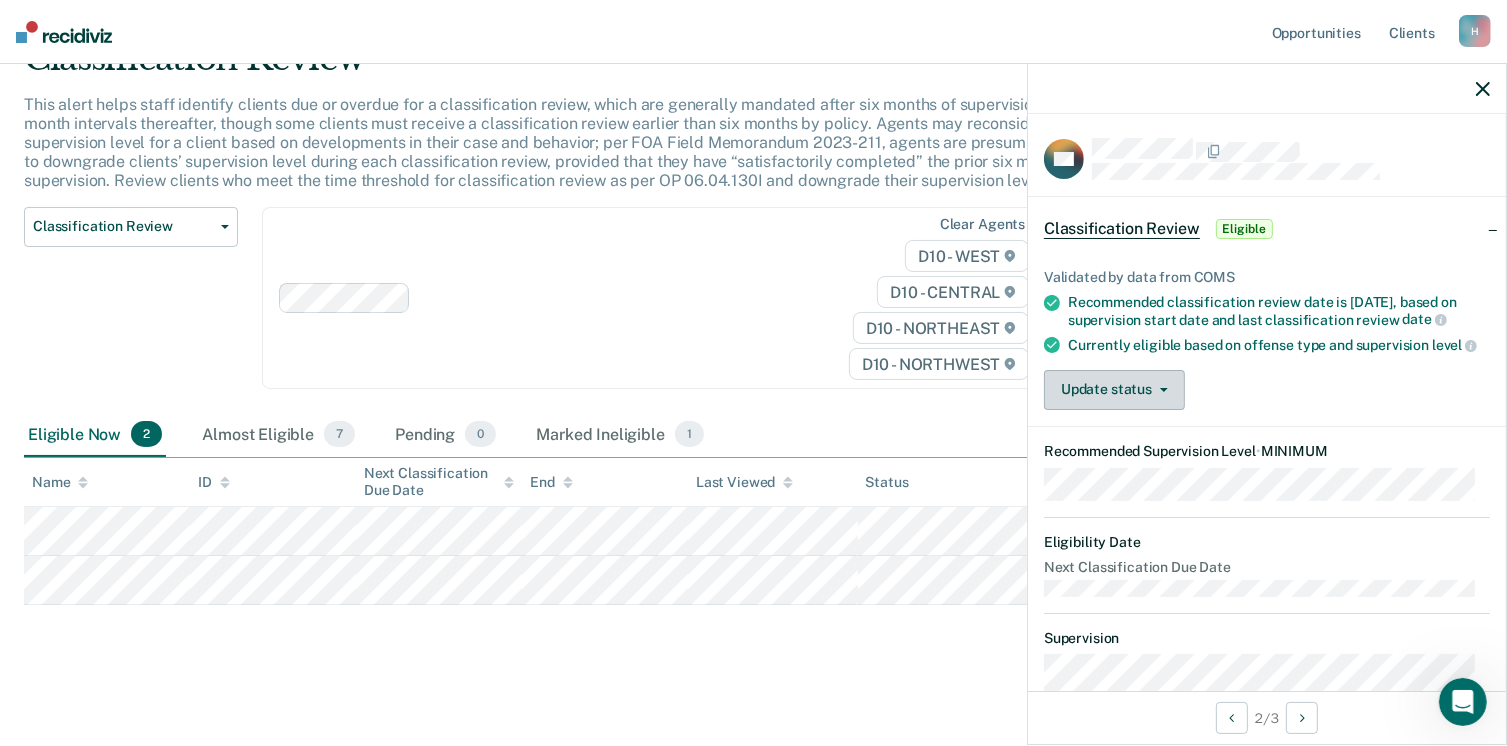 click on "Update status" at bounding box center (1114, 390) 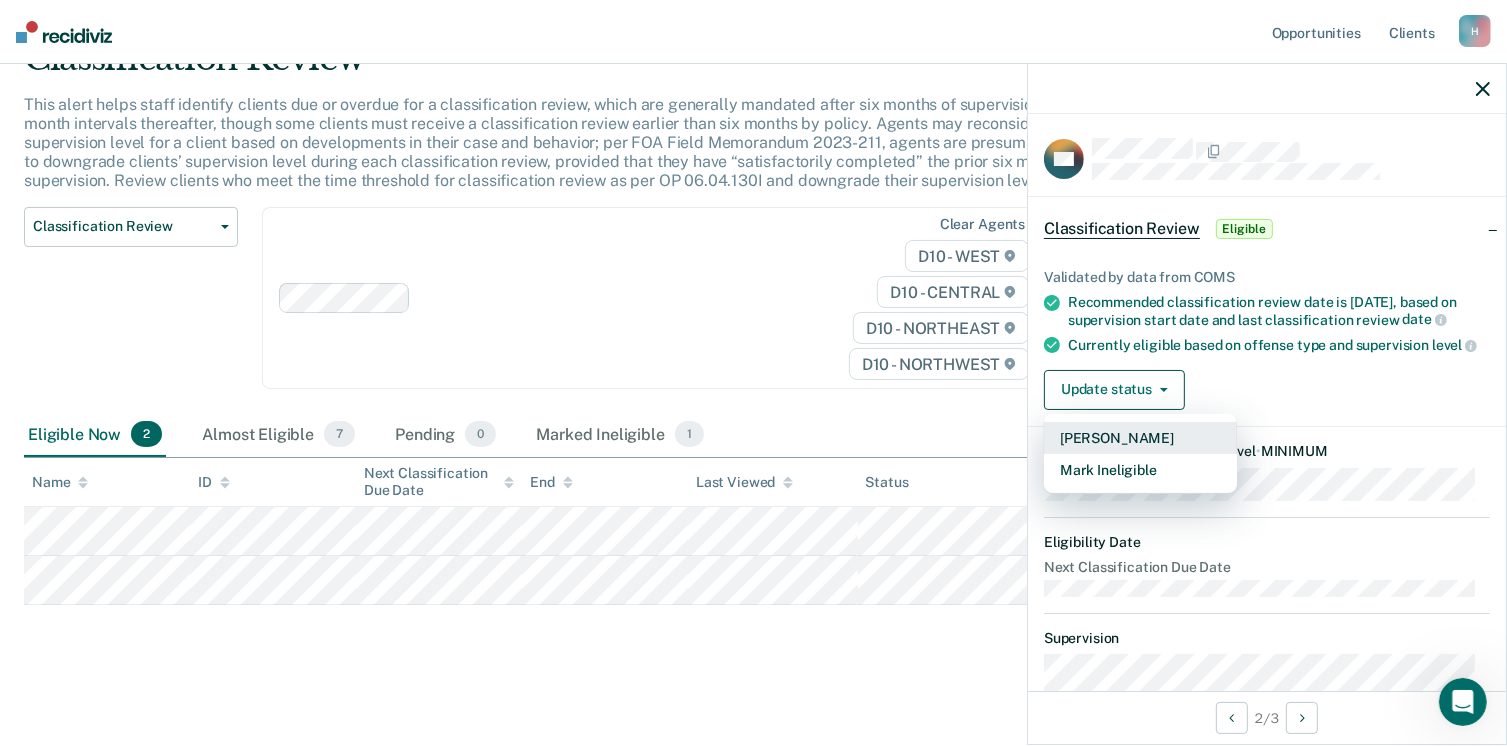 click on "[PERSON_NAME]" at bounding box center (1140, 438) 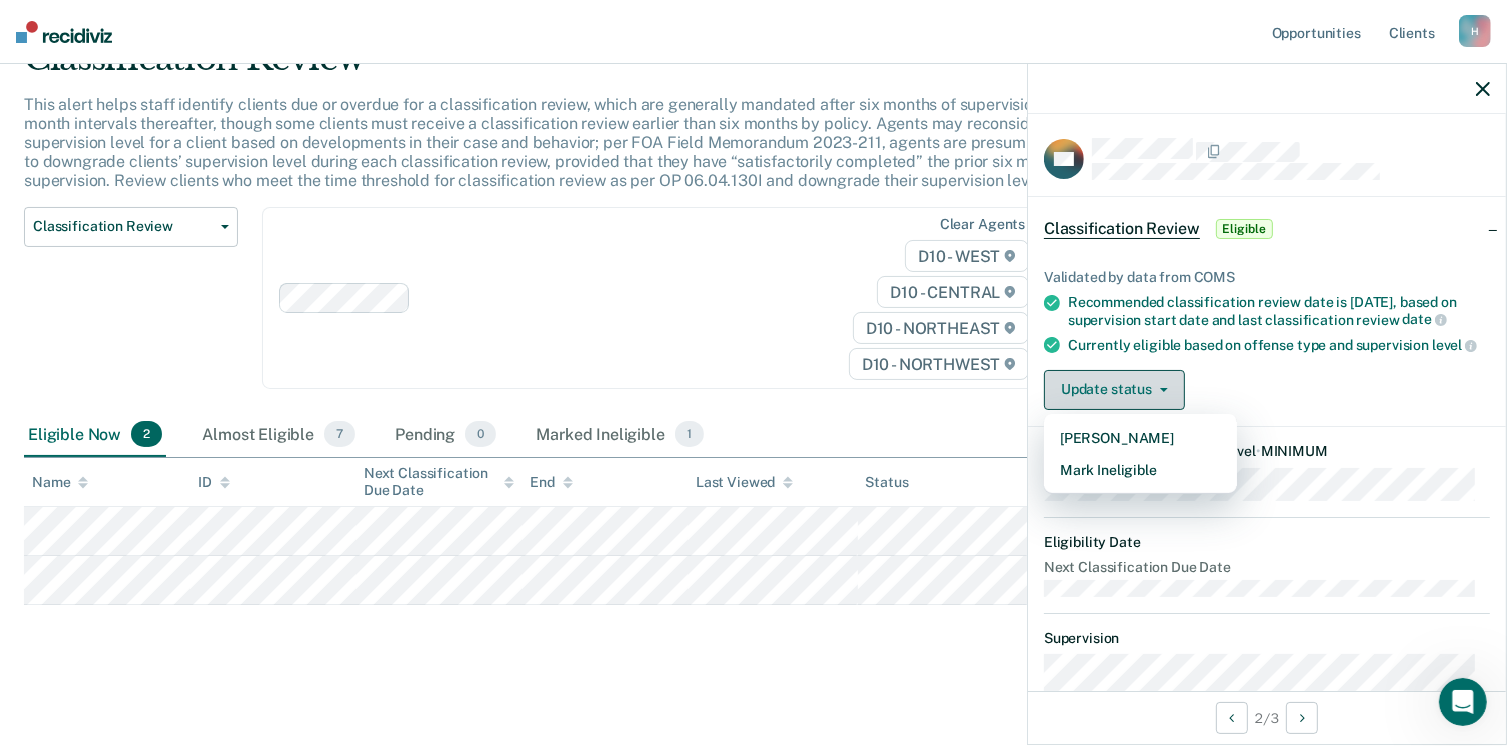 scroll, scrollTop: 52, scrollLeft: 0, axis: vertical 